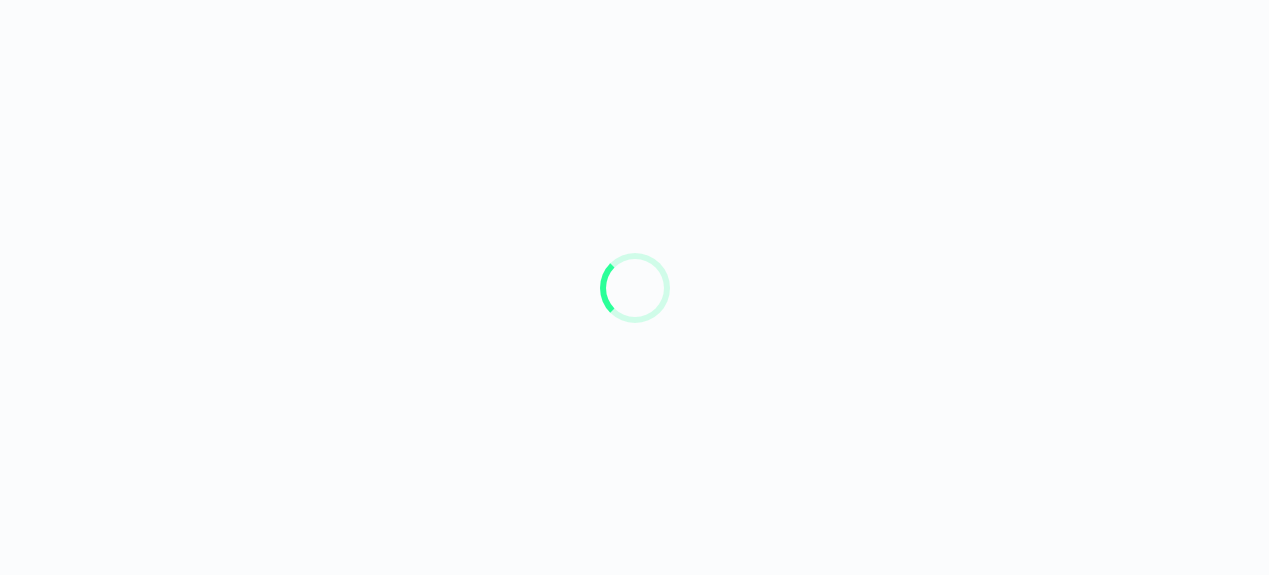 scroll, scrollTop: 0, scrollLeft: 0, axis: both 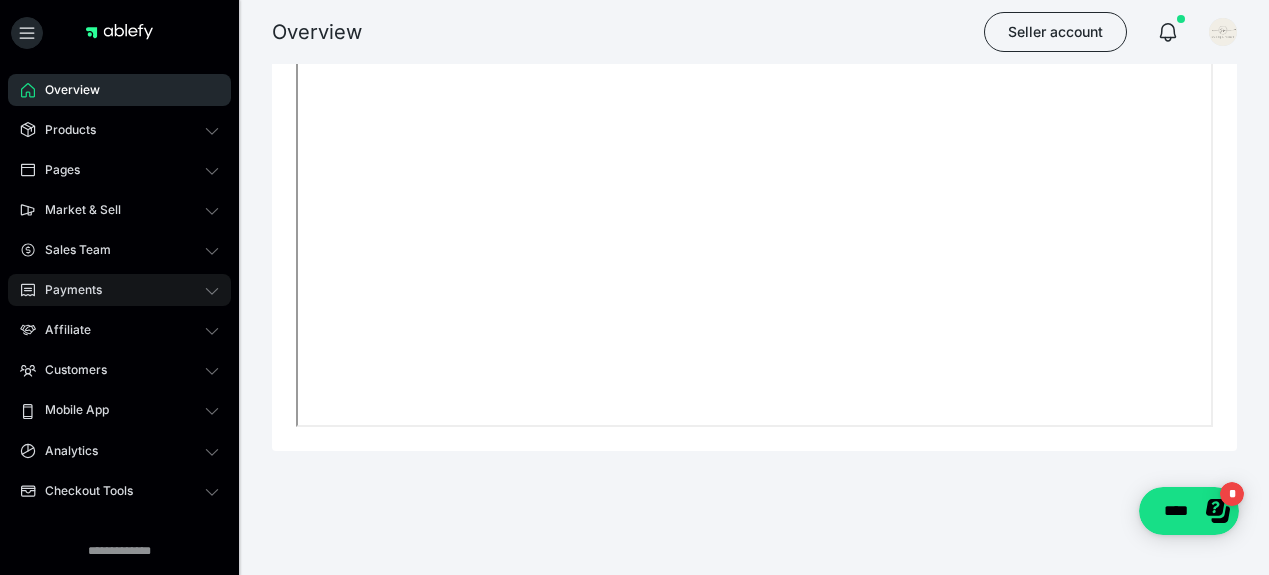 click on "Payments" at bounding box center [119, 290] 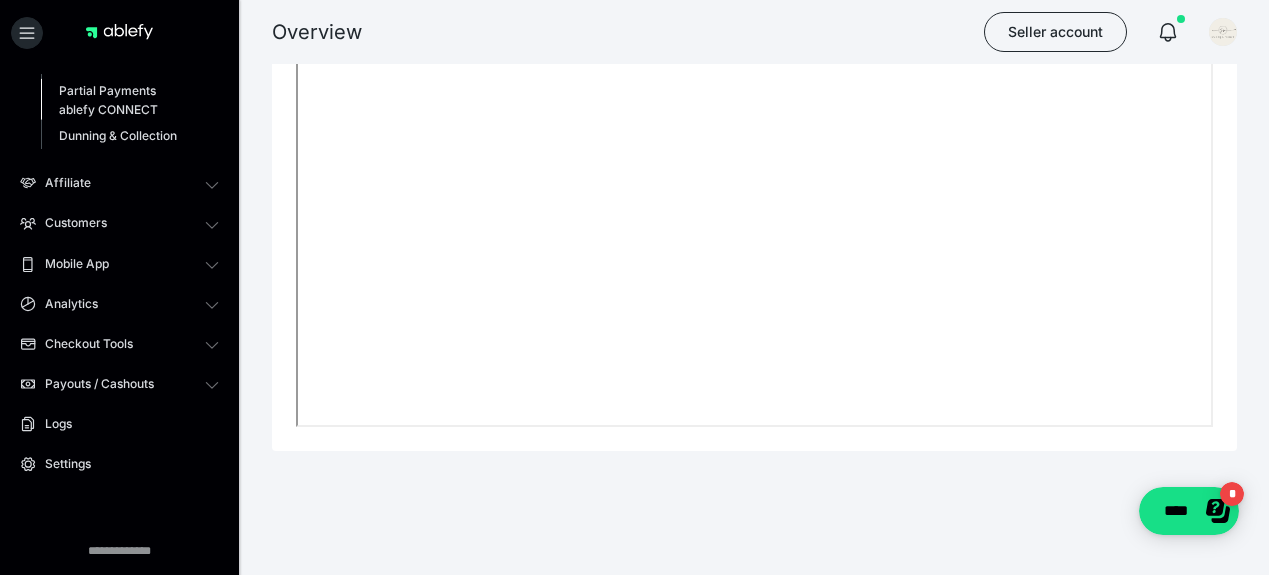 scroll, scrollTop: 373, scrollLeft: 0, axis: vertical 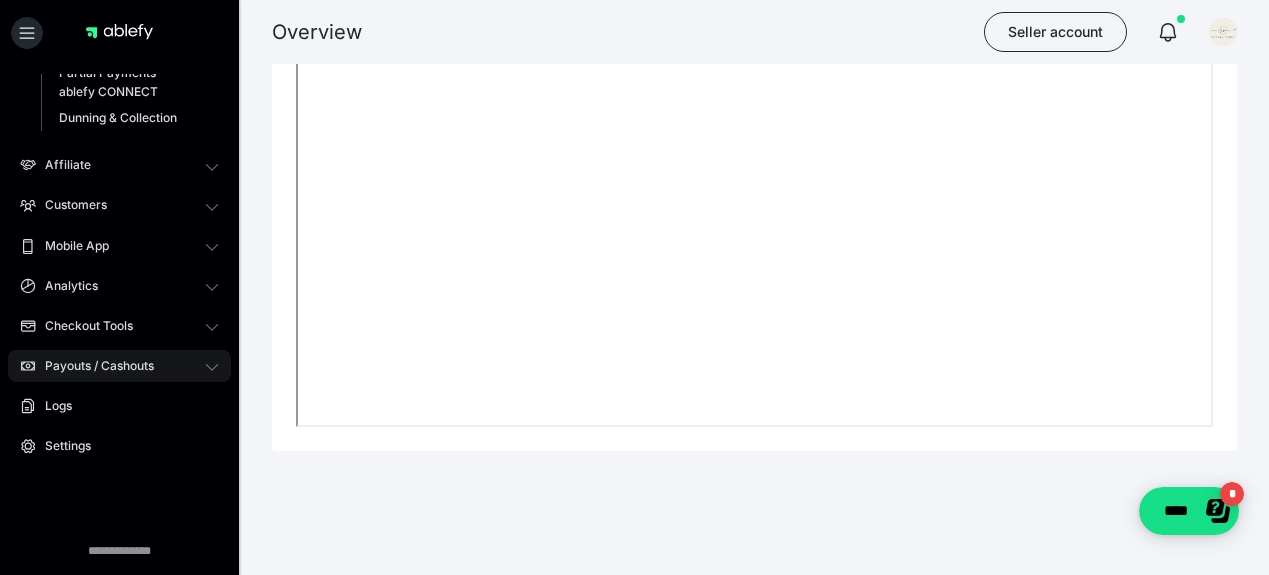 click on "Payouts / Cashouts" at bounding box center (92, 366) 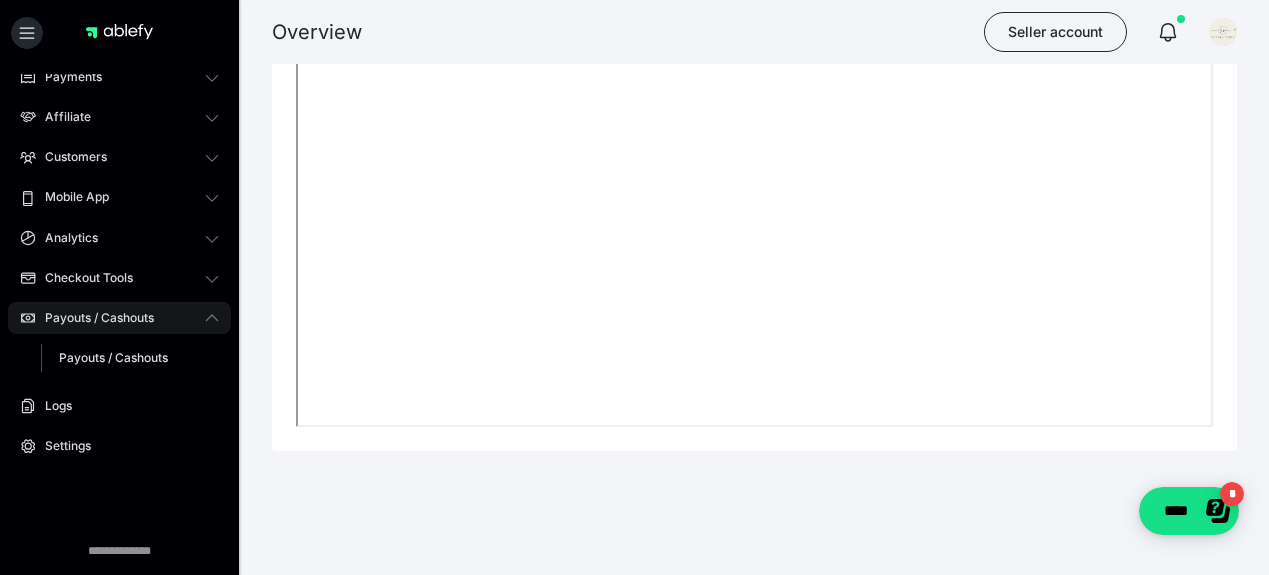 scroll, scrollTop: 213, scrollLeft: 0, axis: vertical 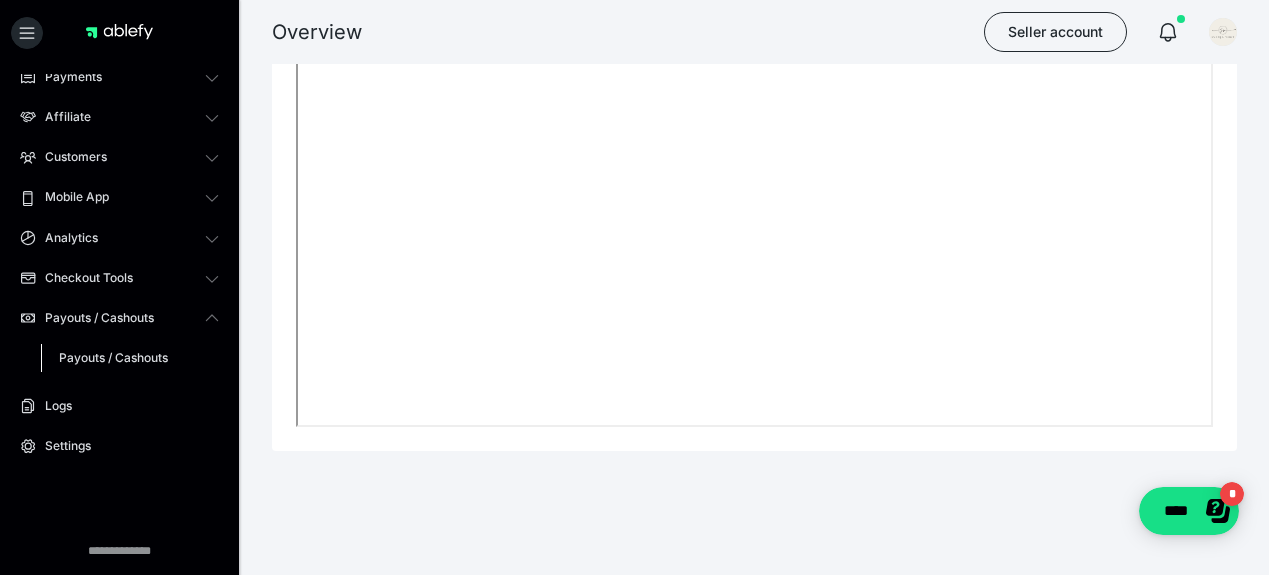 click on "Payouts / Cashouts" at bounding box center [113, 357] 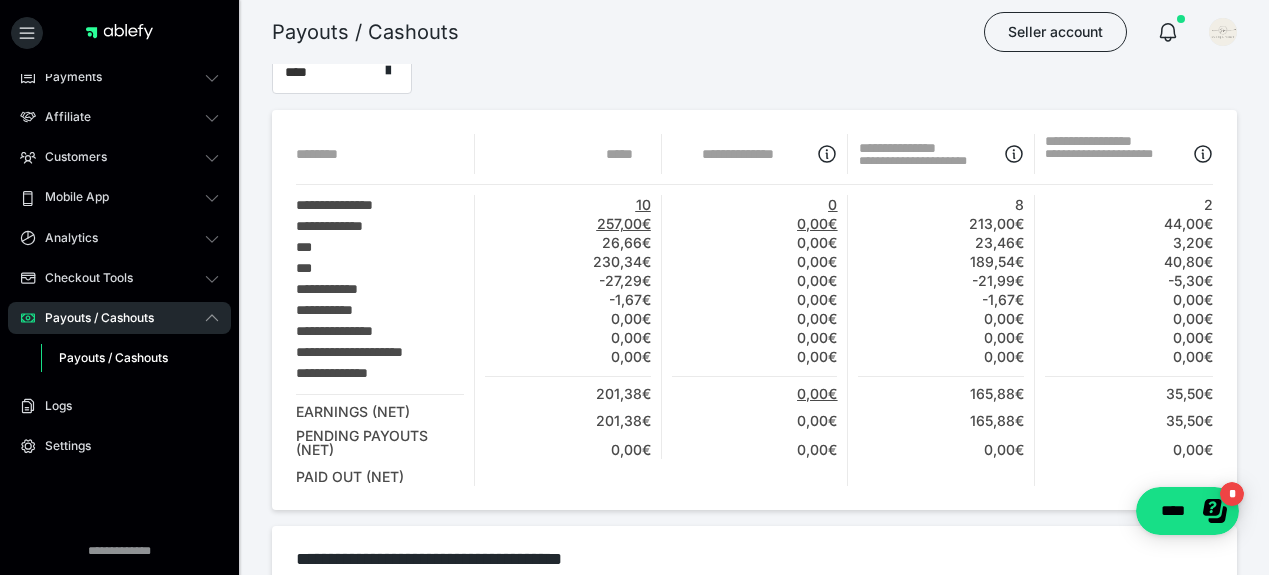 scroll, scrollTop: 98, scrollLeft: 0, axis: vertical 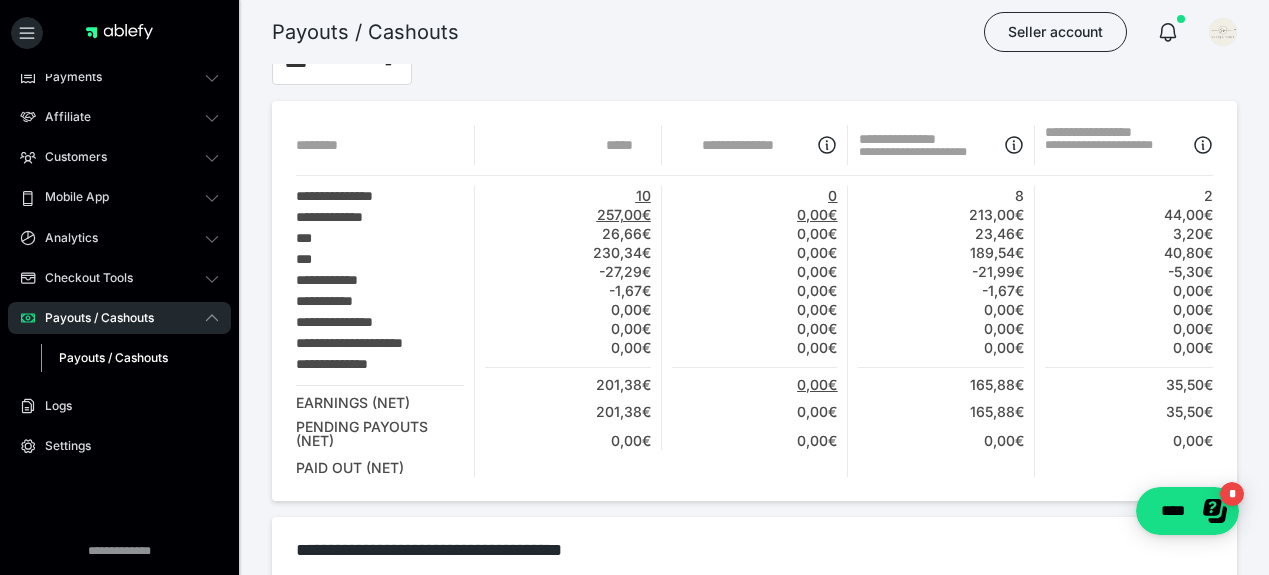 click on "189,54€" at bounding box center (997, 253) 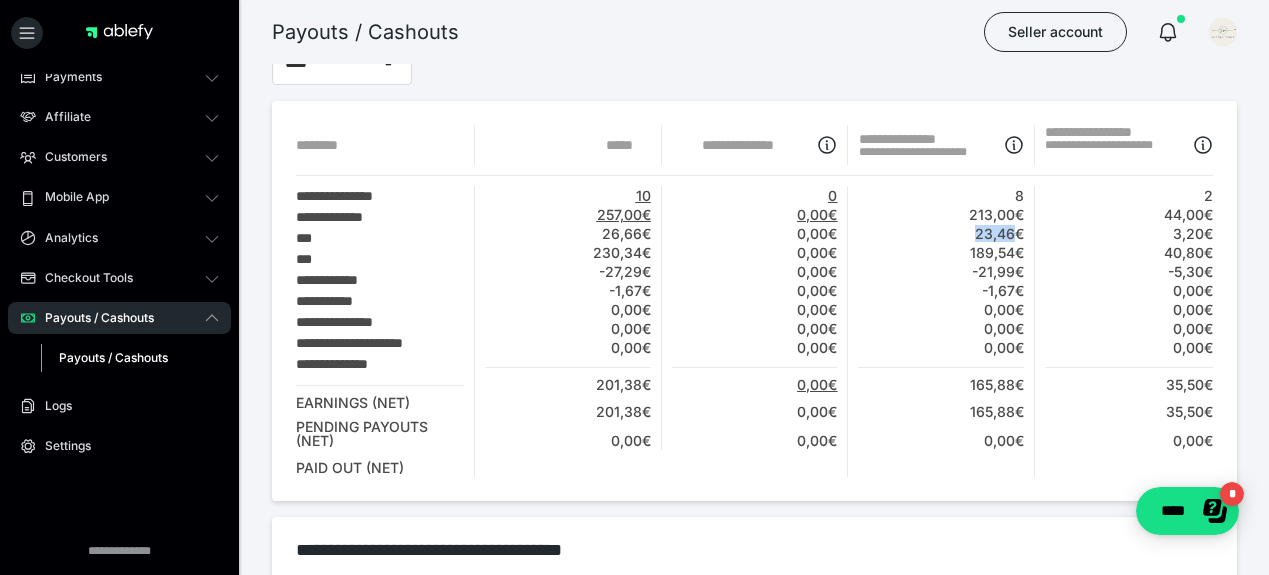 click on "23,46€" at bounding box center (999, 234) 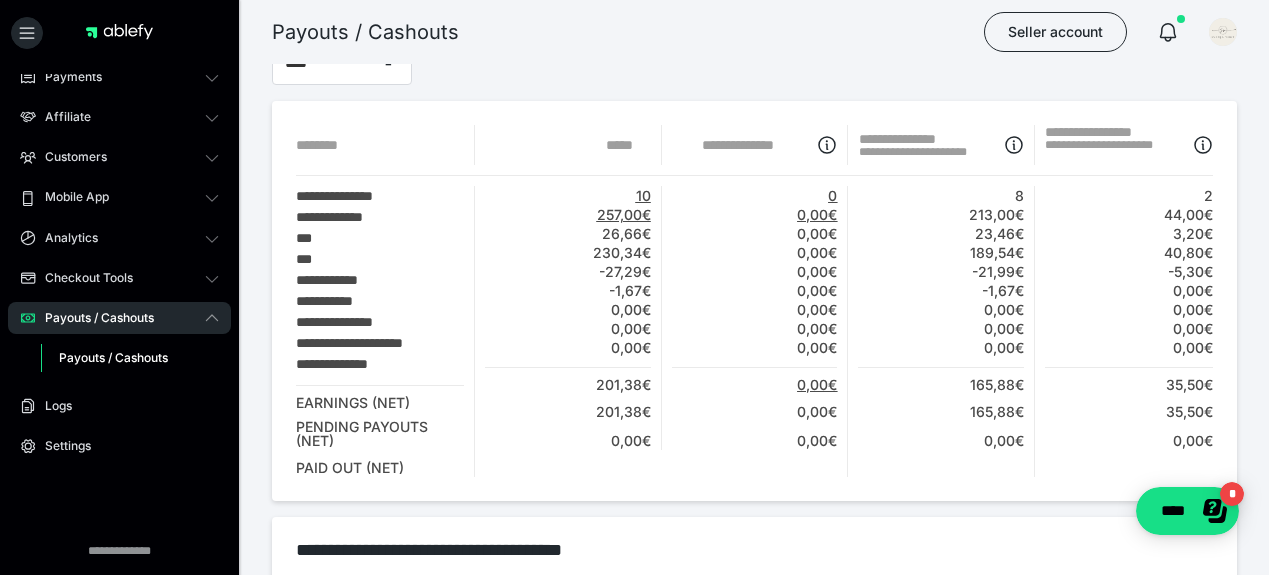 click on "189,54€" at bounding box center [997, 253] 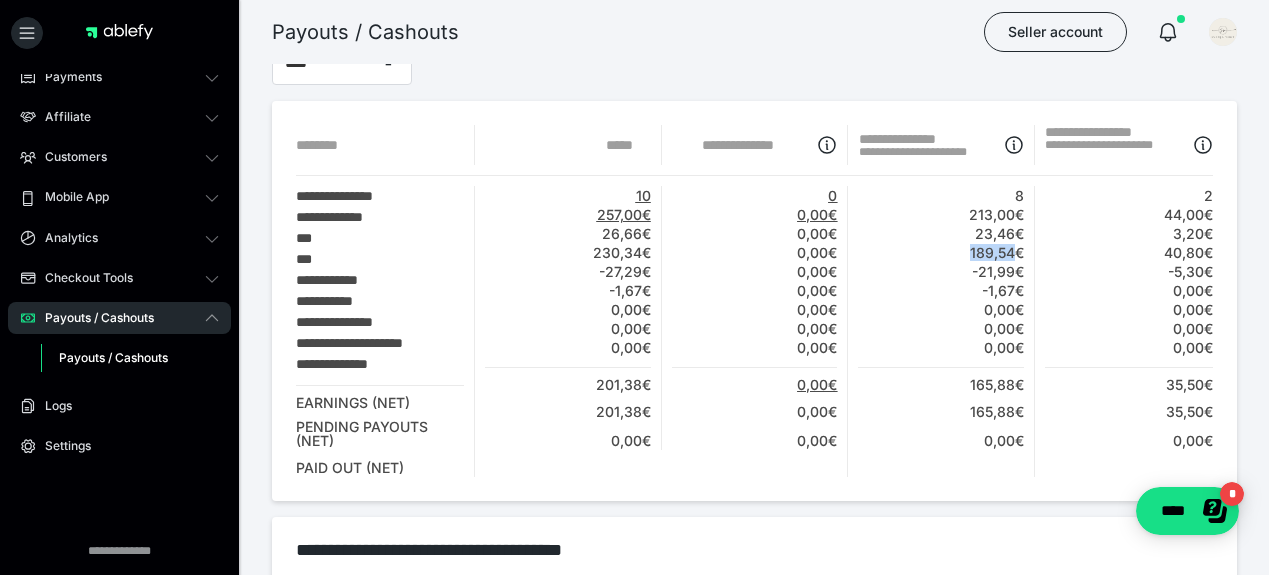 click on "189,54€" at bounding box center [997, 253] 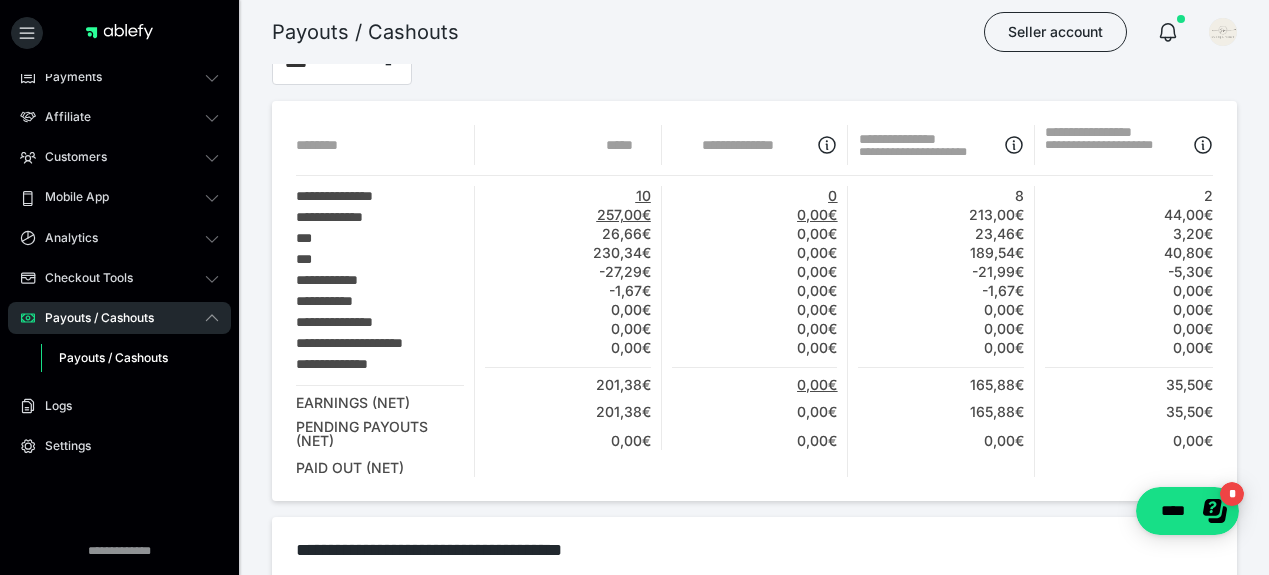 click on "-21,99€" at bounding box center [998, 272] 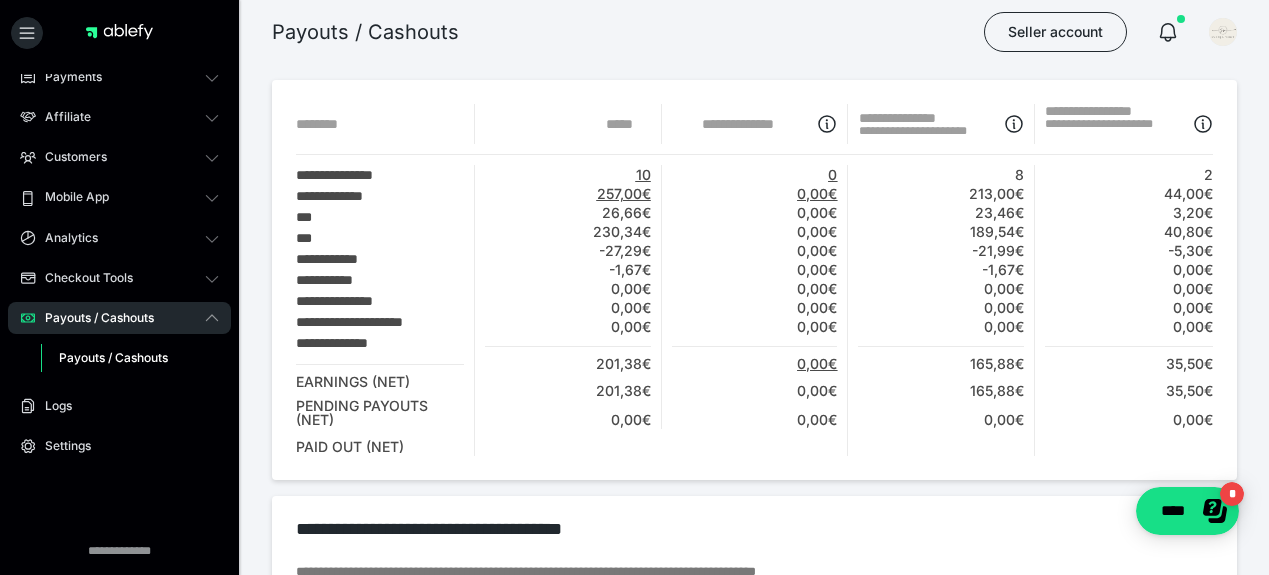 scroll, scrollTop: 0, scrollLeft: 0, axis: both 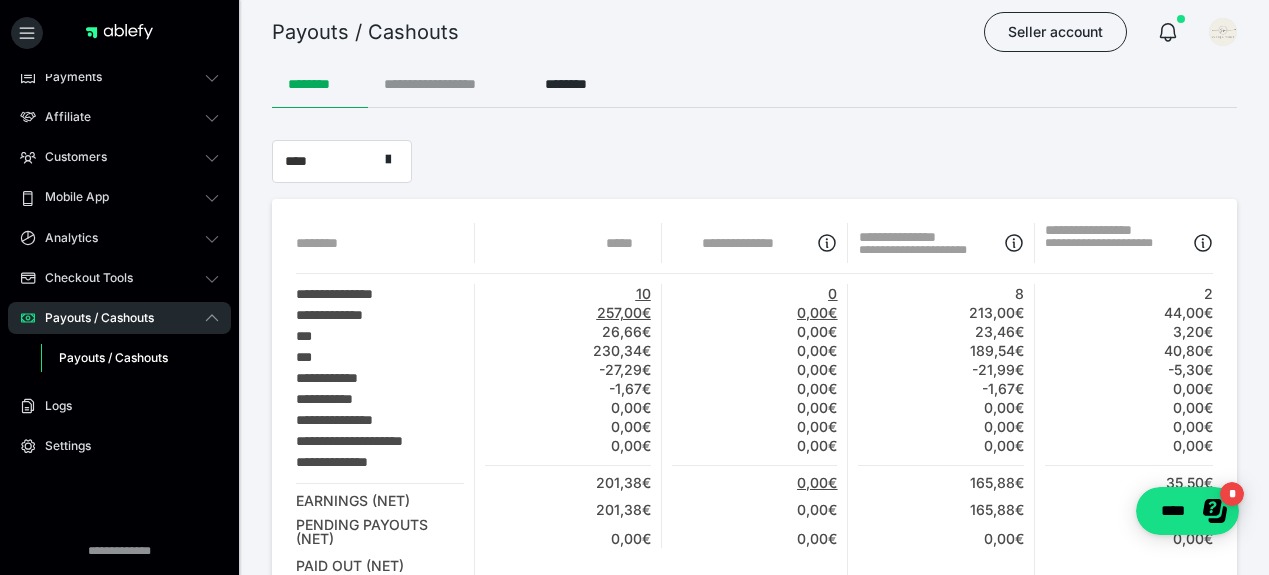 click on "**********" at bounding box center [448, 84] 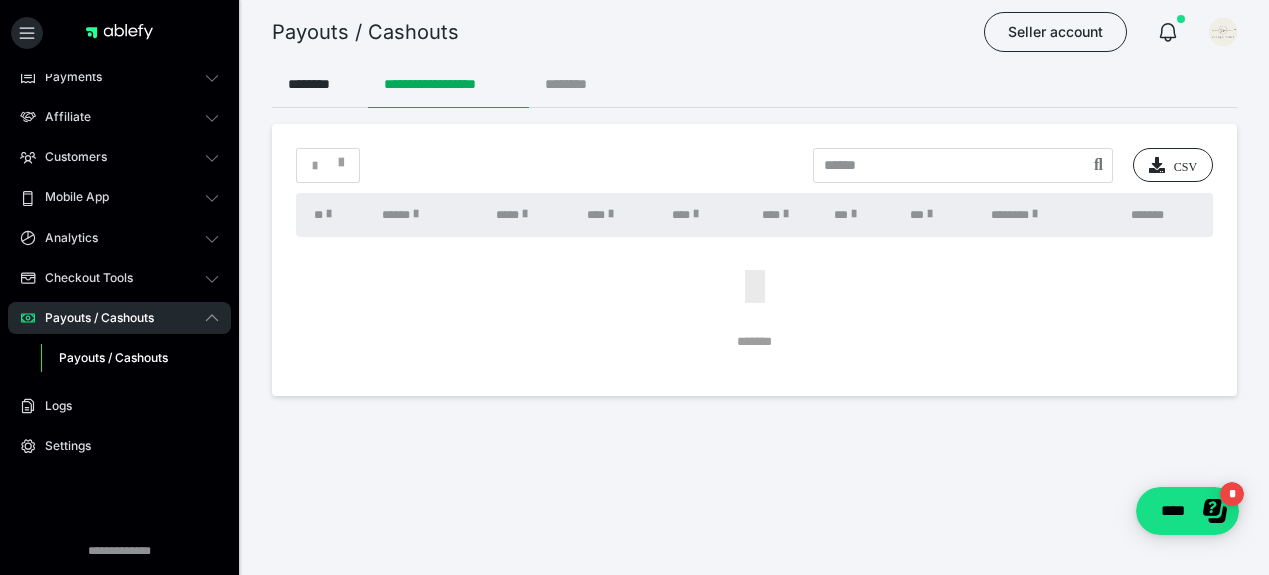 click on "********" at bounding box center [572, 84] 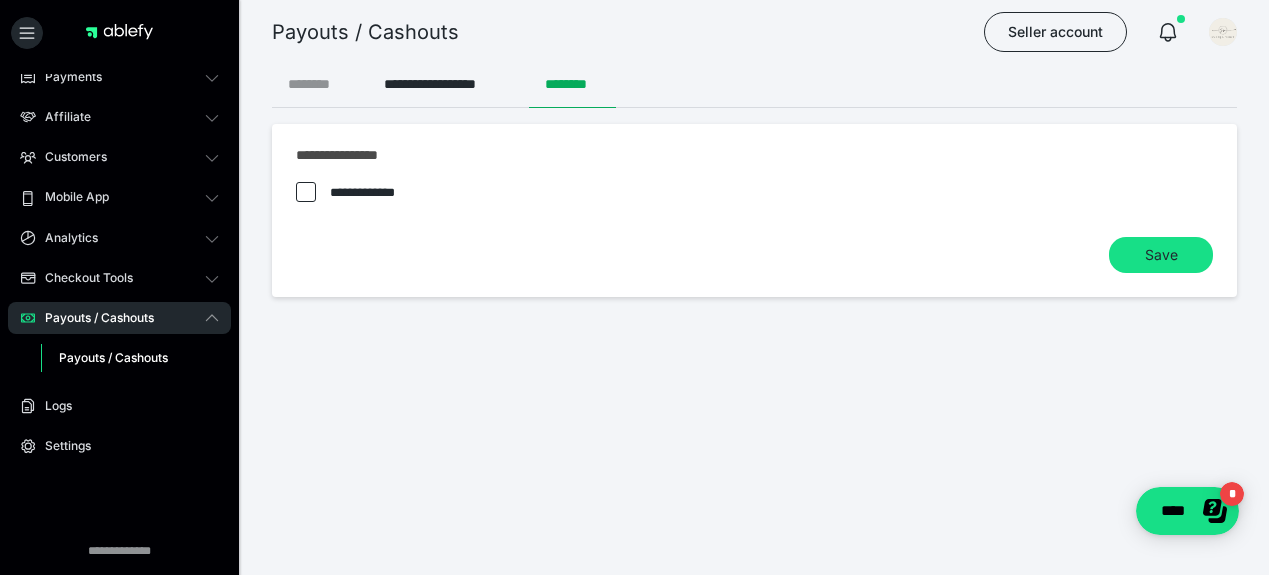 click on "********" at bounding box center (320, 84) 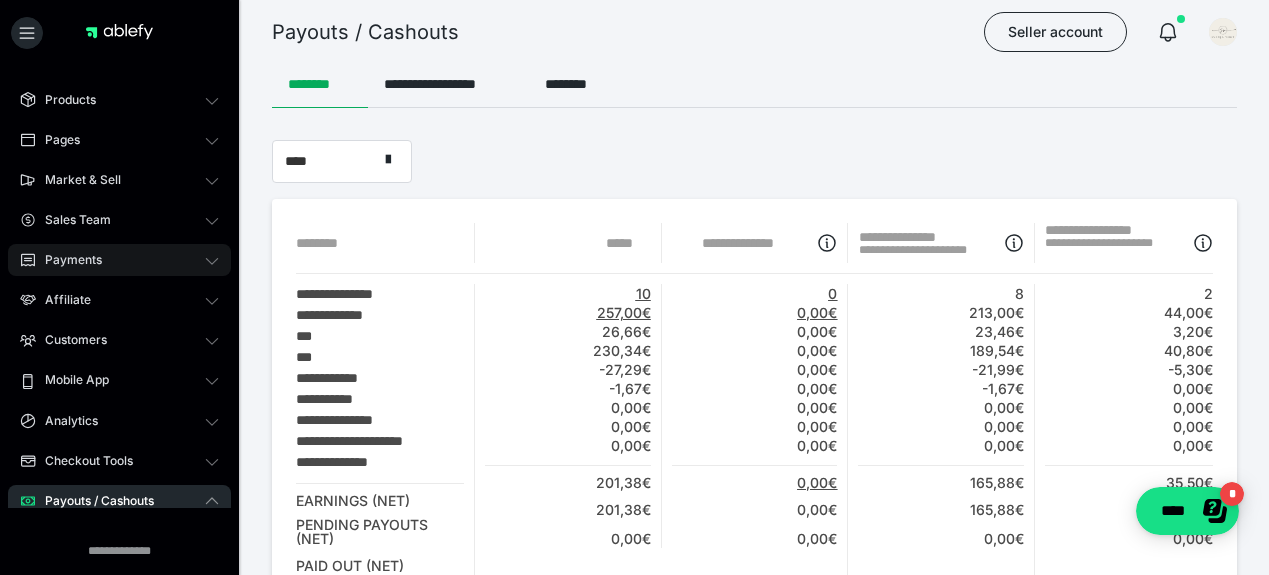 scroll, scrollTop: 0, scrollLeft: 0, axis: both 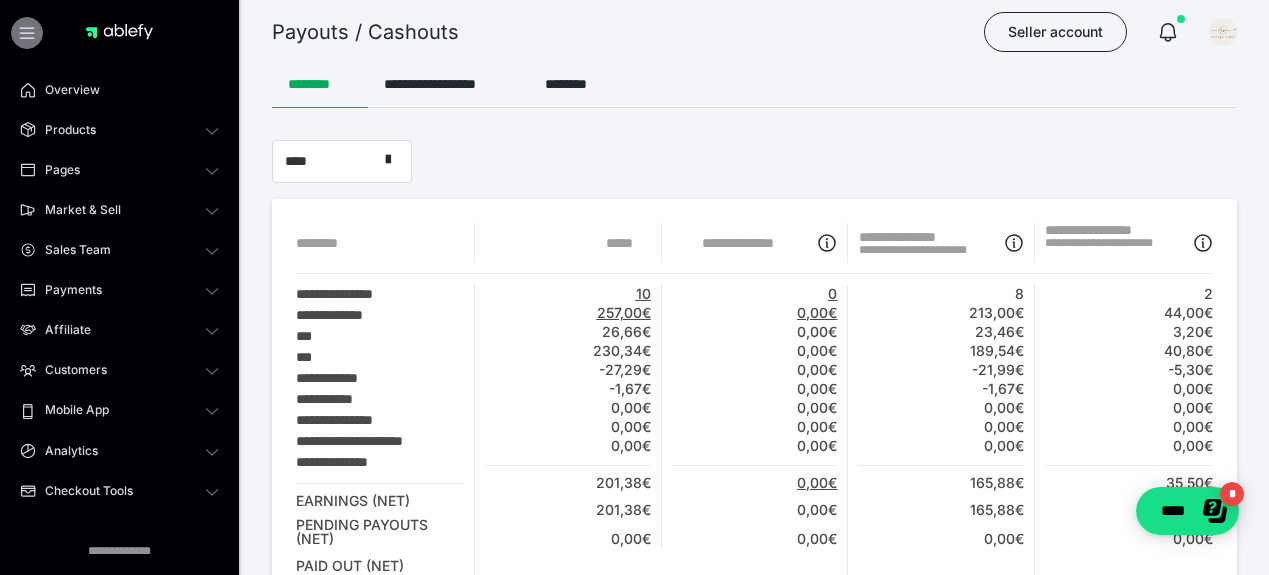 click 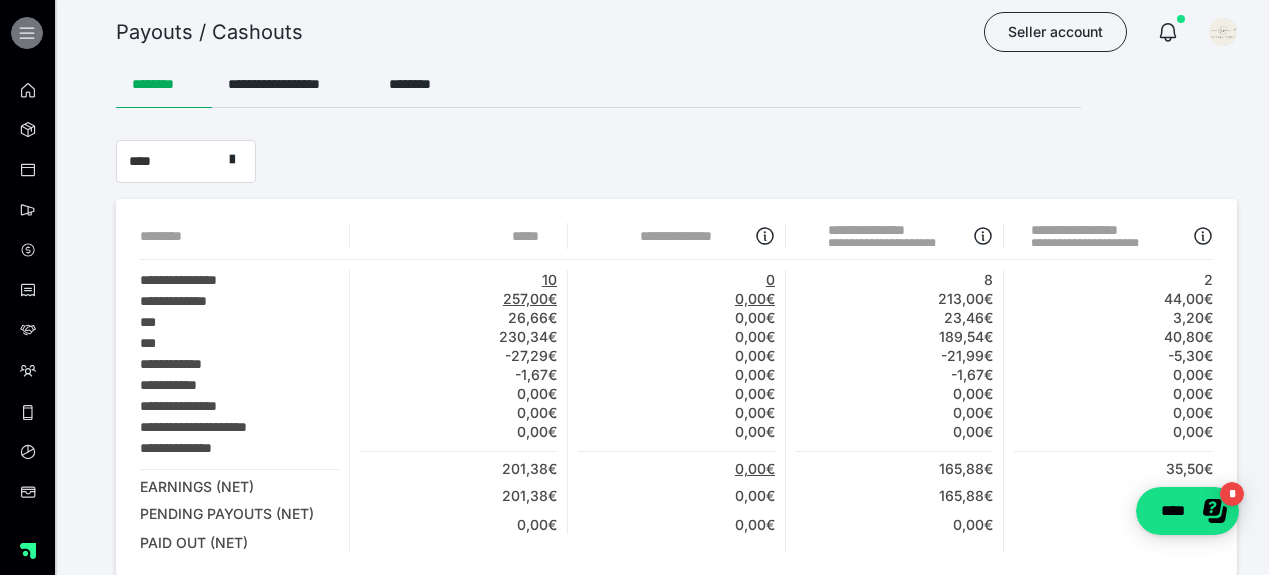 click 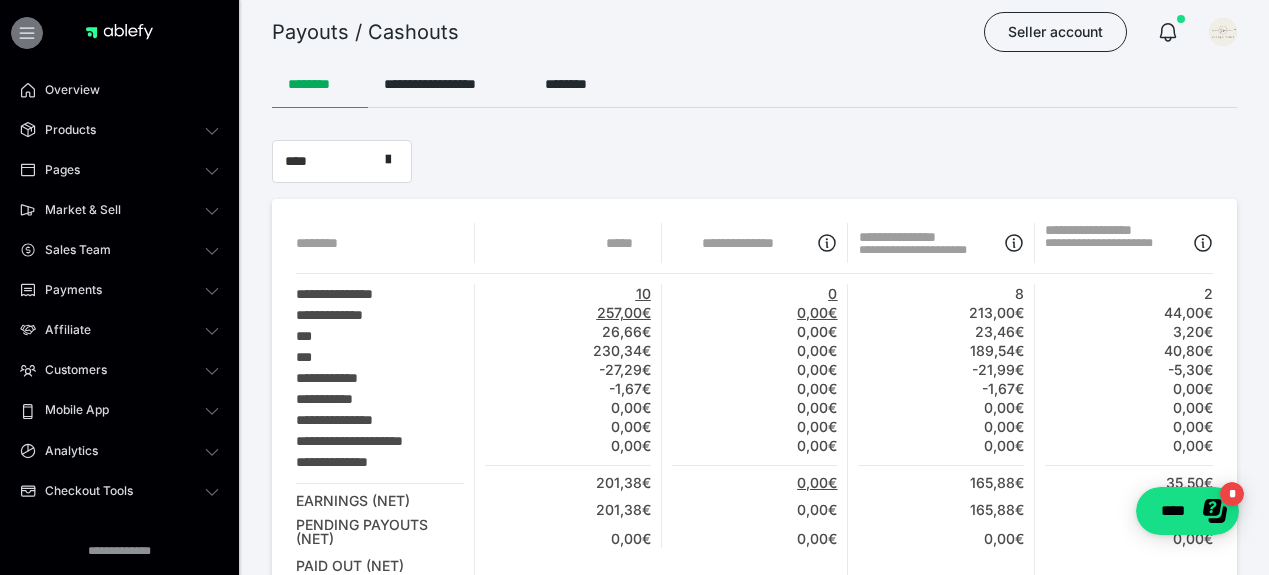 click 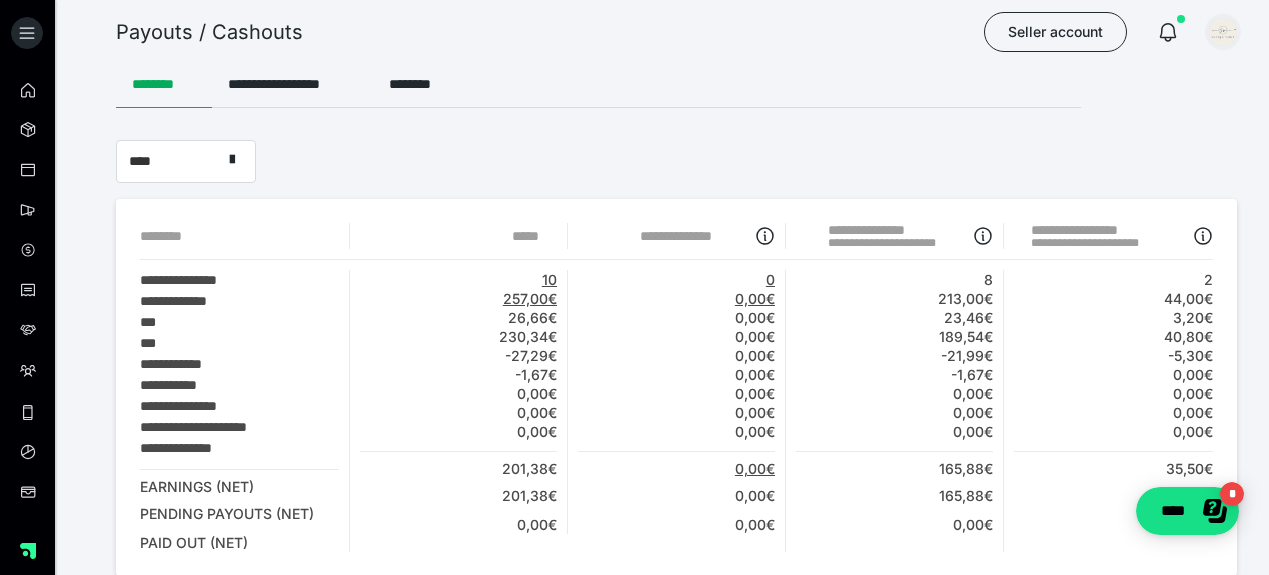 click at bounding box center [1223, 32] 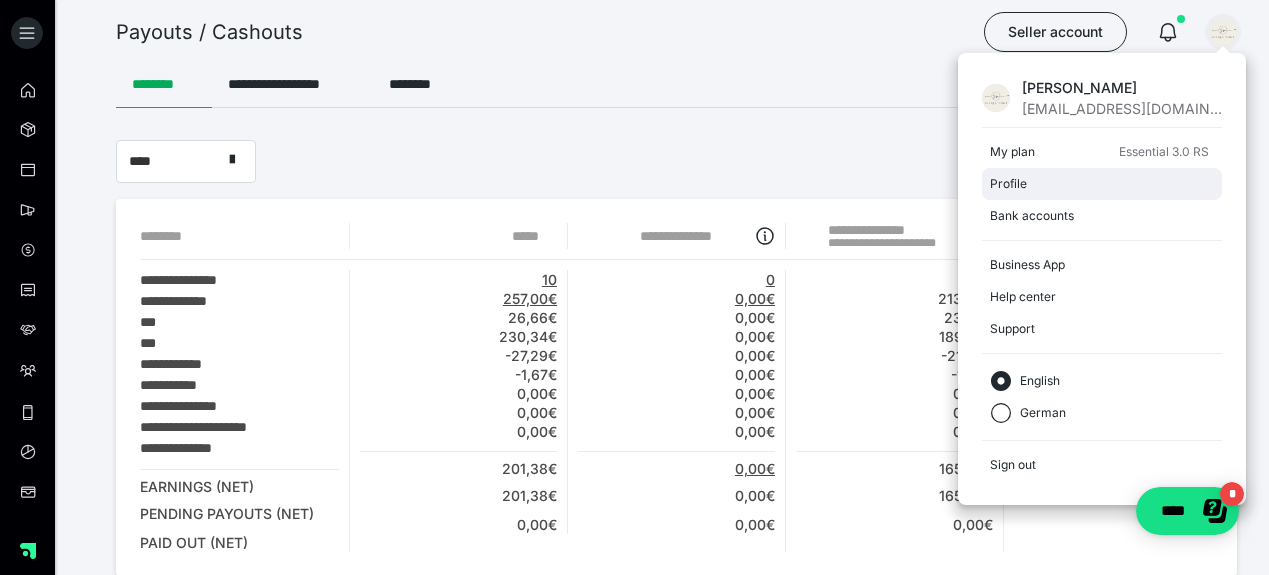 click on "Profile" at bounding box center (1098, 184) 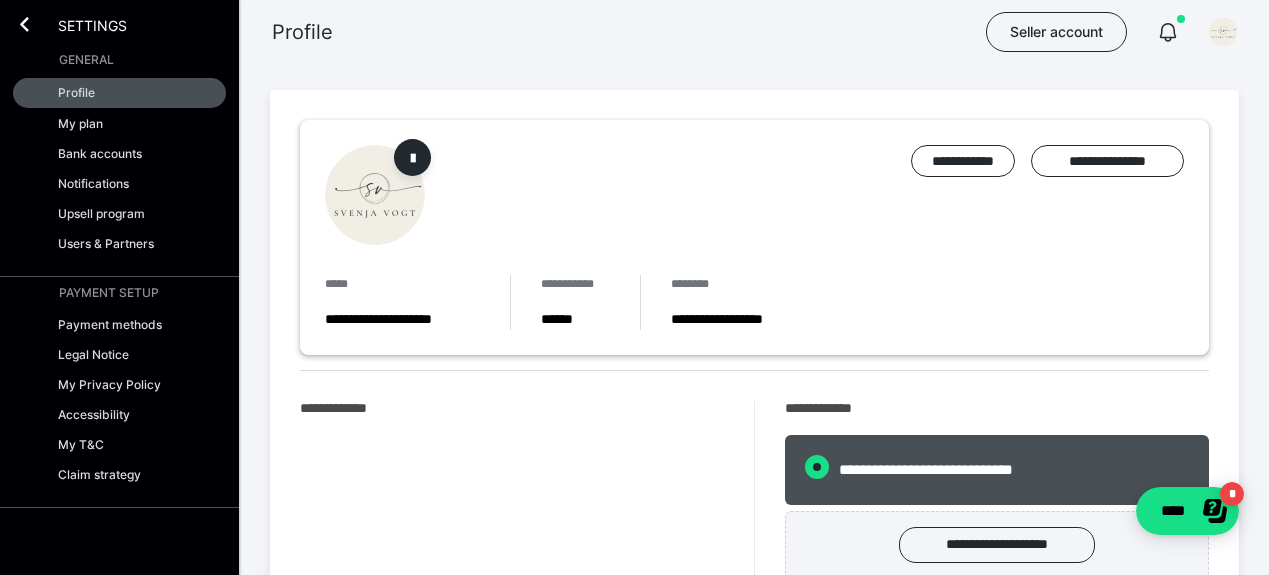 radio on "****" 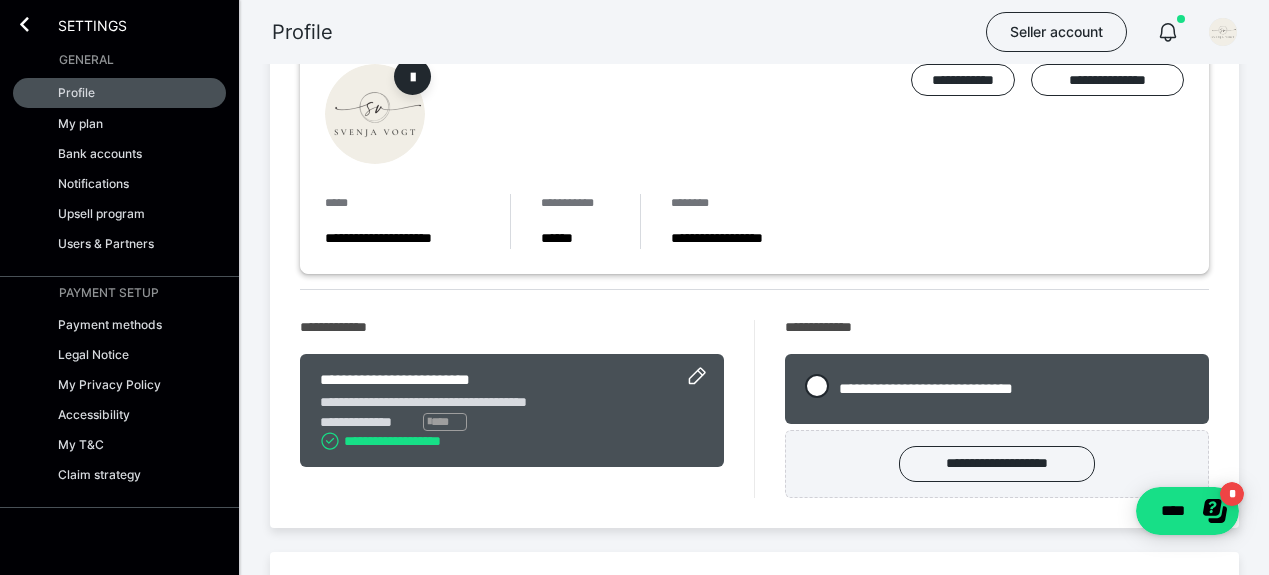 scroll, scrollTop: 0, scrollLeft: 0, axis: both 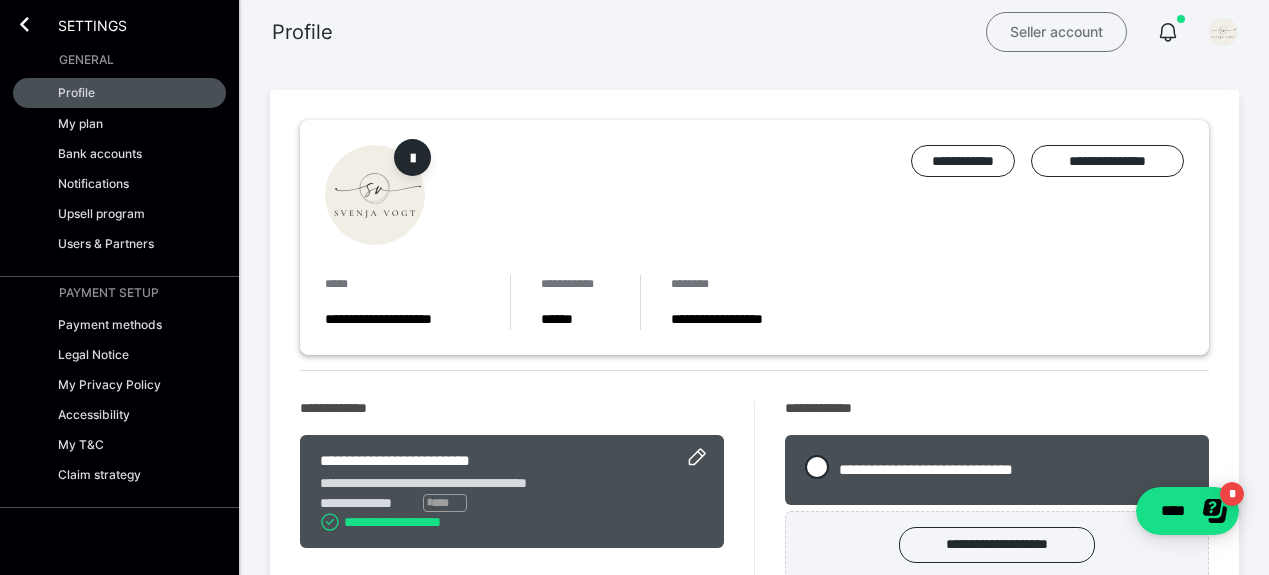 click on "Seller account" at bounding box center [1056, 32] 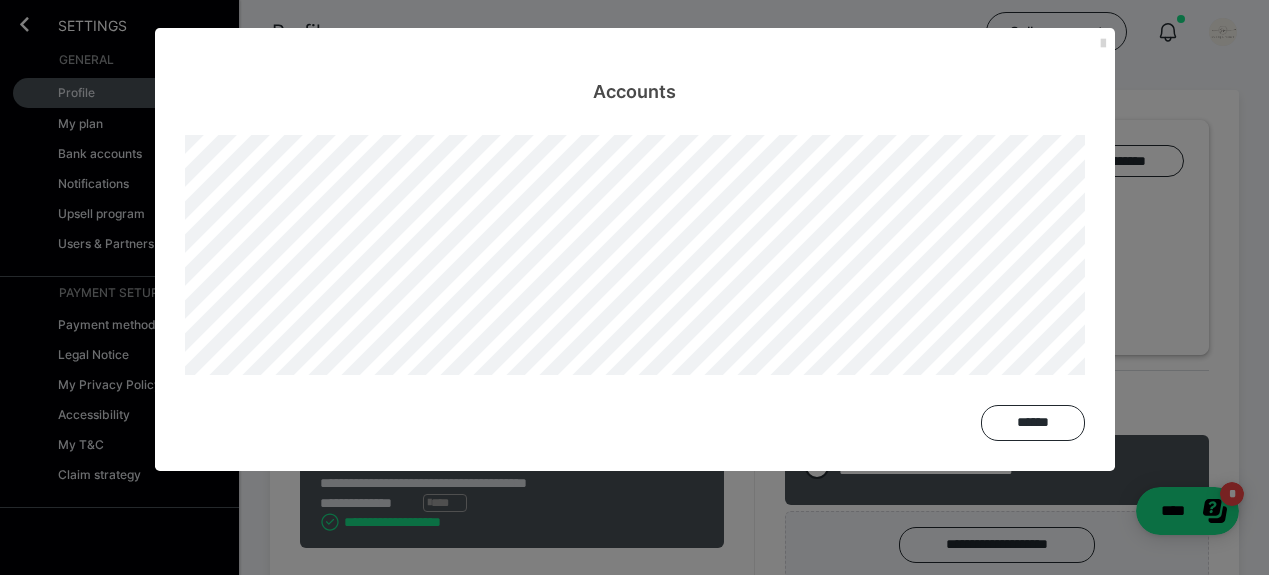 click at bounding box center (1103, 44) 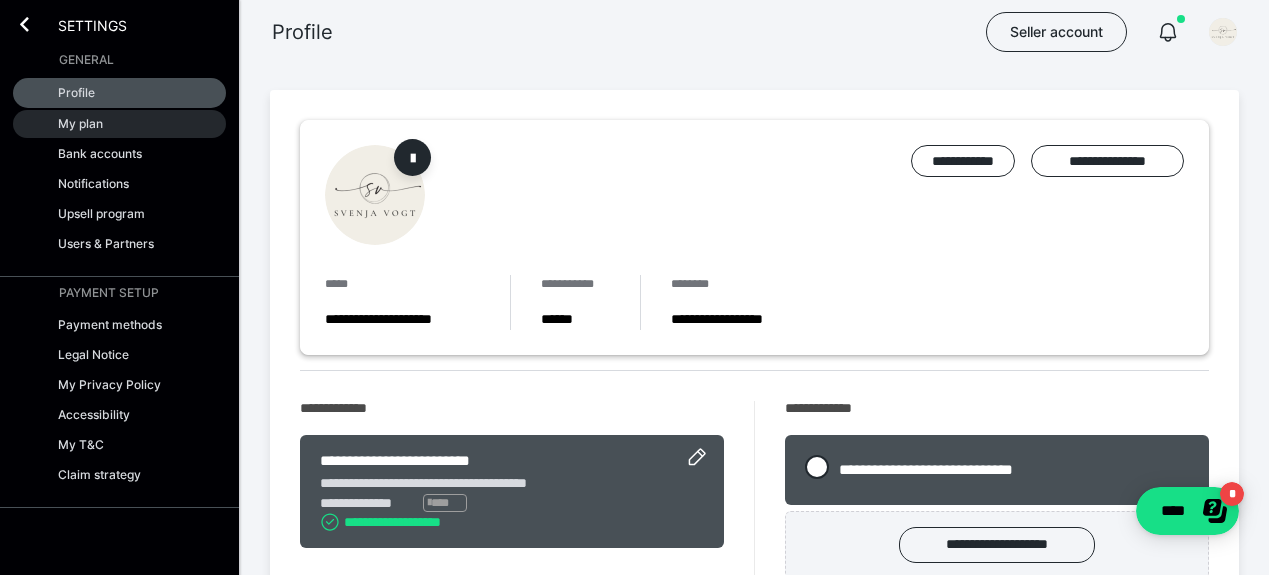 click on "My plan" at bounding box center (80, 123) 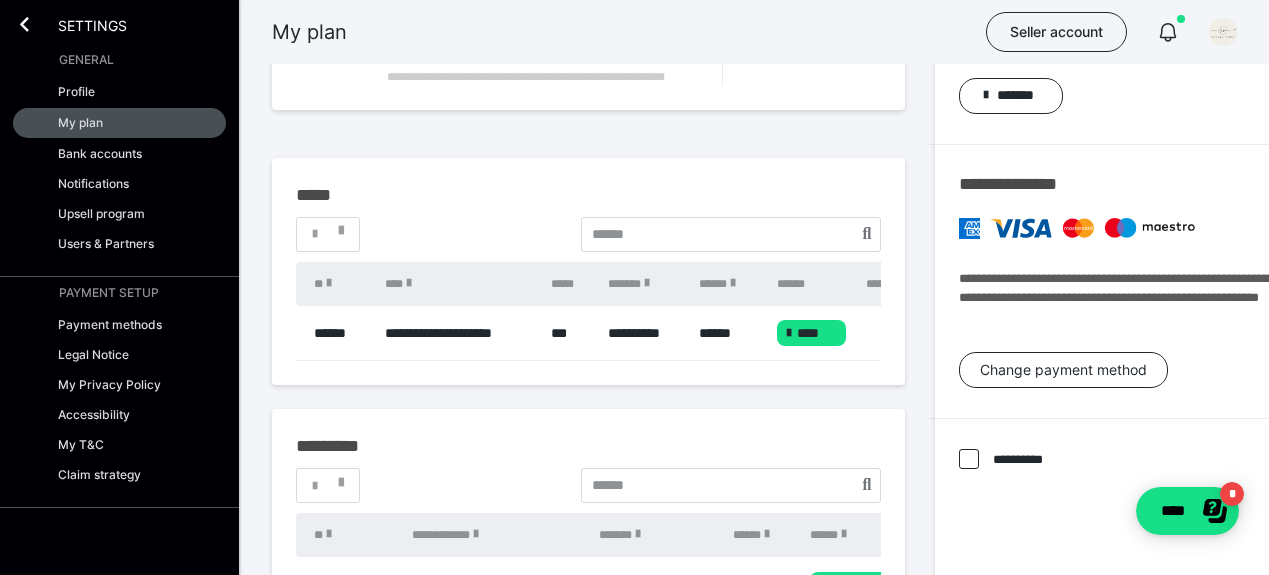 scroll, scrollTop: 173, scrollLeft: 0, axis: vertical 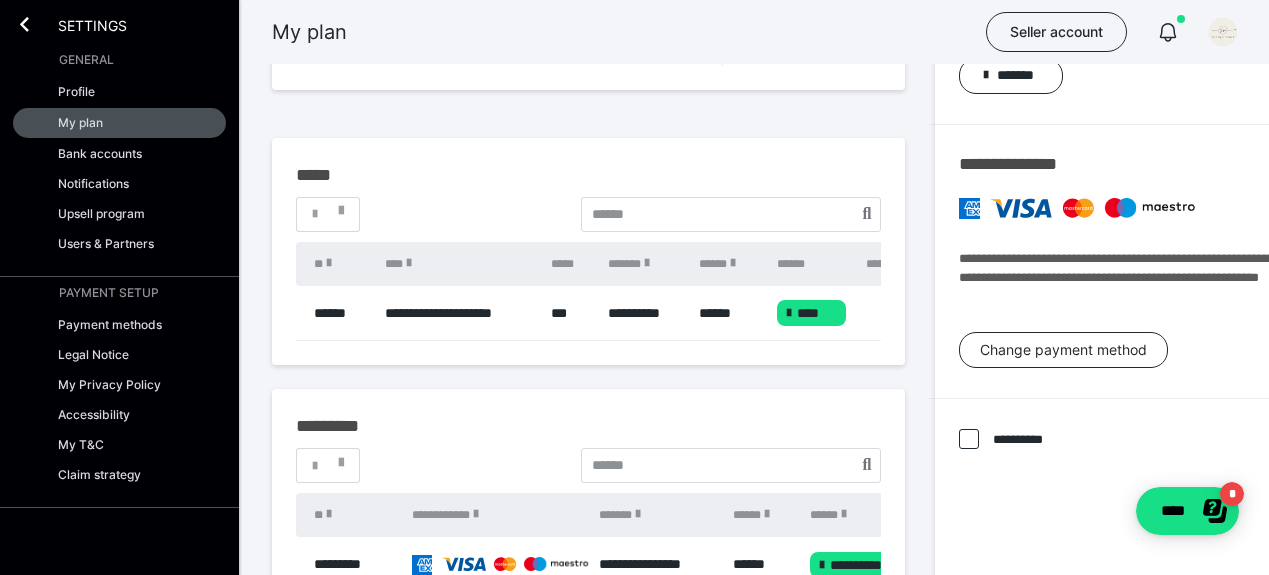 click on "******" at bounding box center (728, 313) 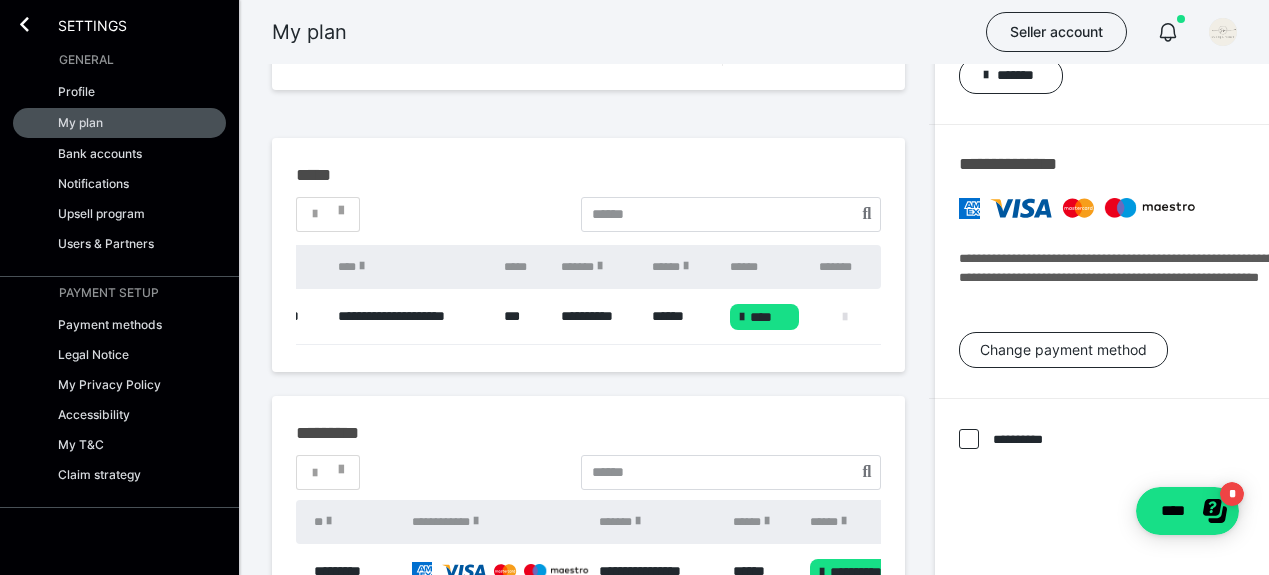 click at bounding box center (845, 317) 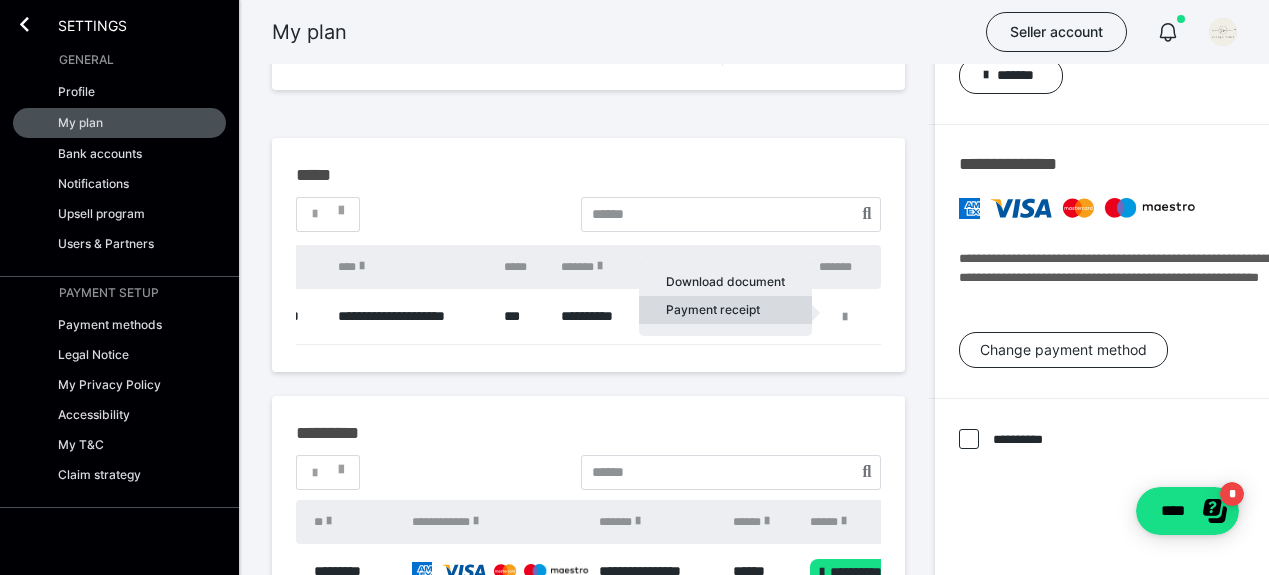 click on "Payment receipt" at bounding box center [725, 310] 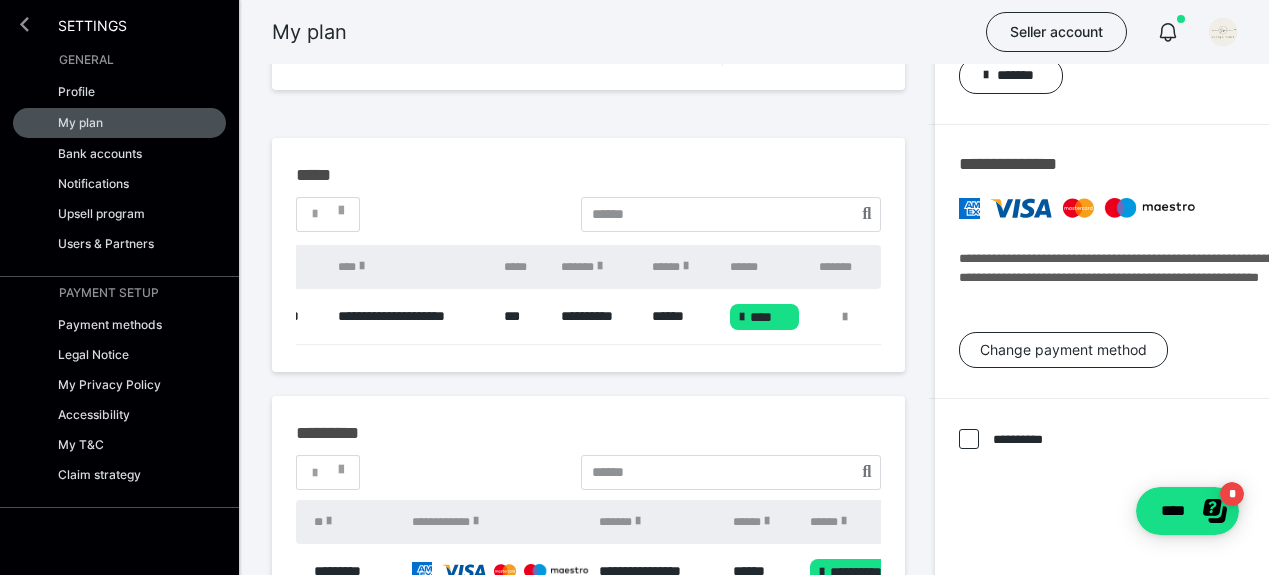 click at bounding box center (24, 24) 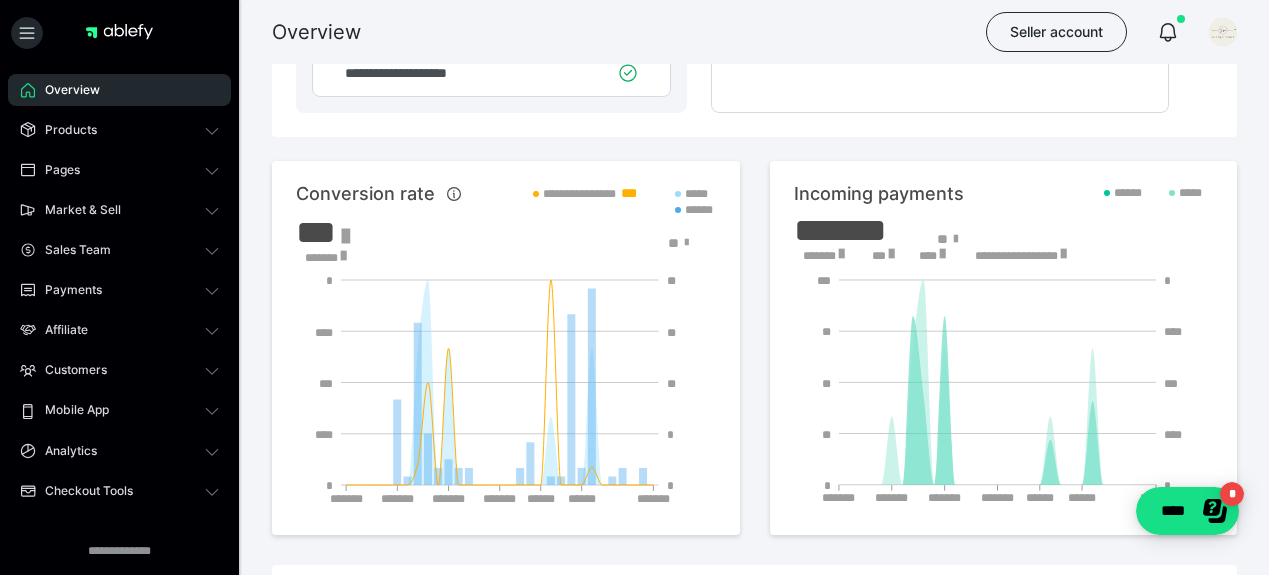 scroll, scrollTop: 335, scrollLeft: 0, axis: vertical 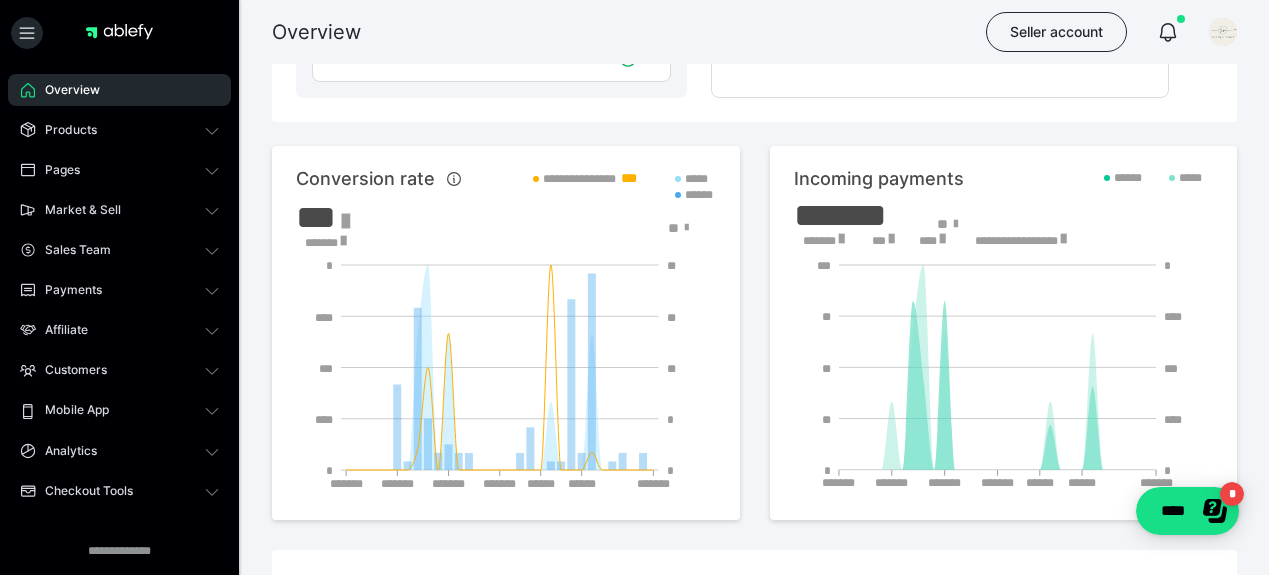click on "Overview" at bounding box center [65, 90] 